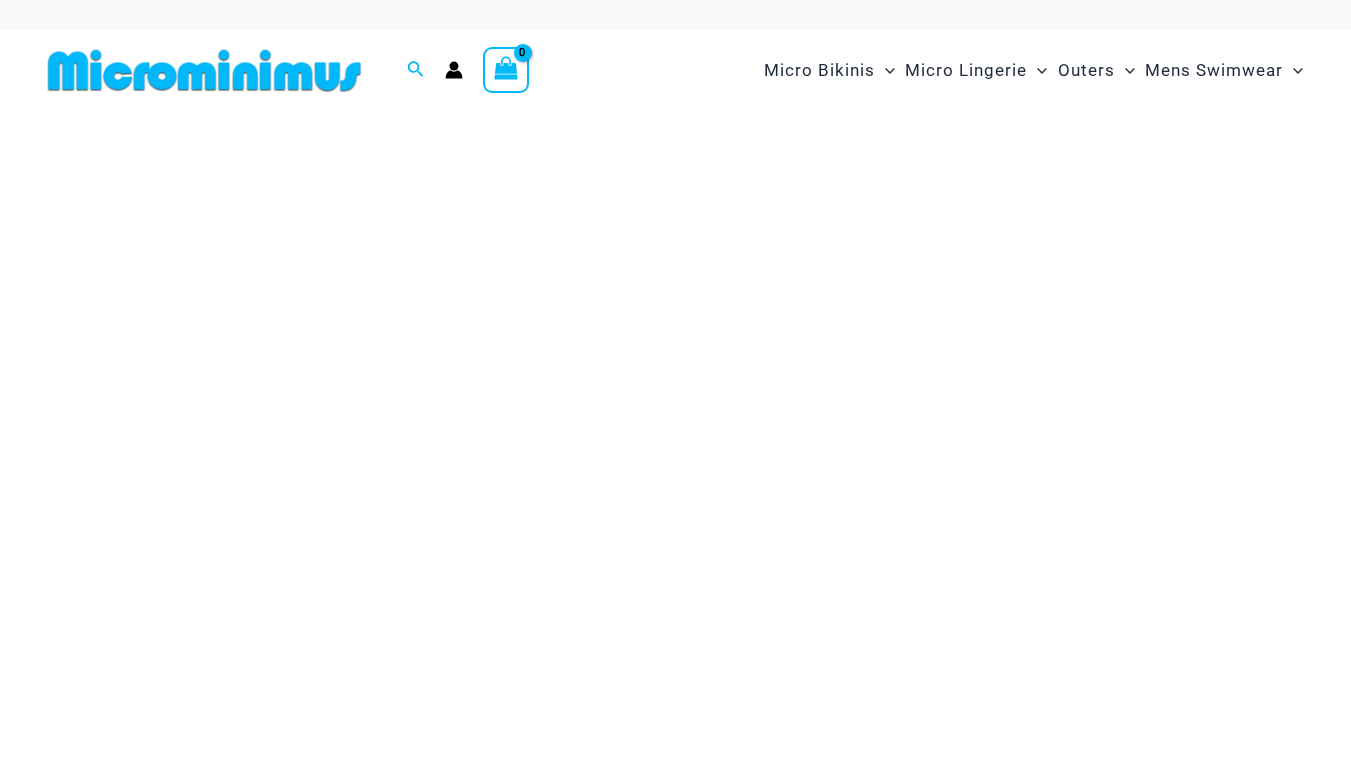 scroll, scrollTop: 0, scrollLeft: 0, axis: both 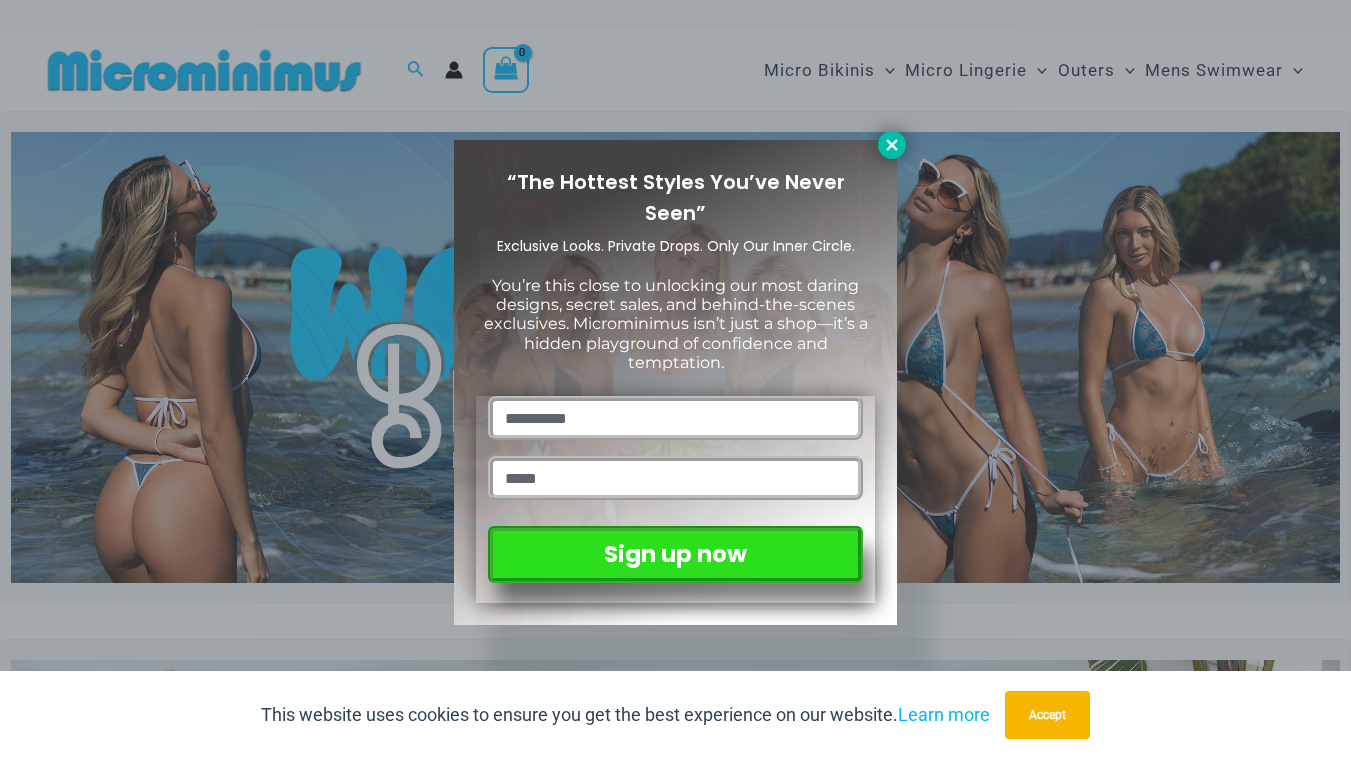 click 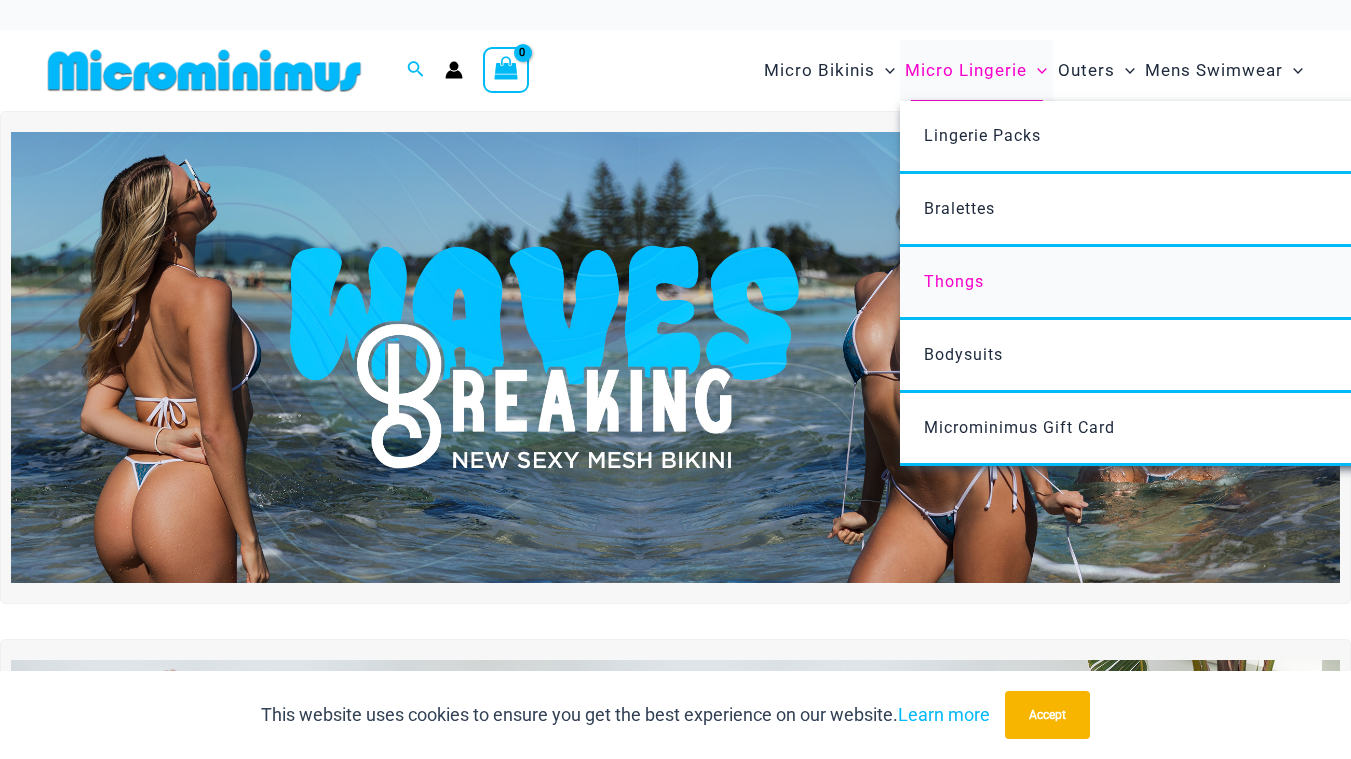 click on "Thongs" at bounding box center (954, 281) 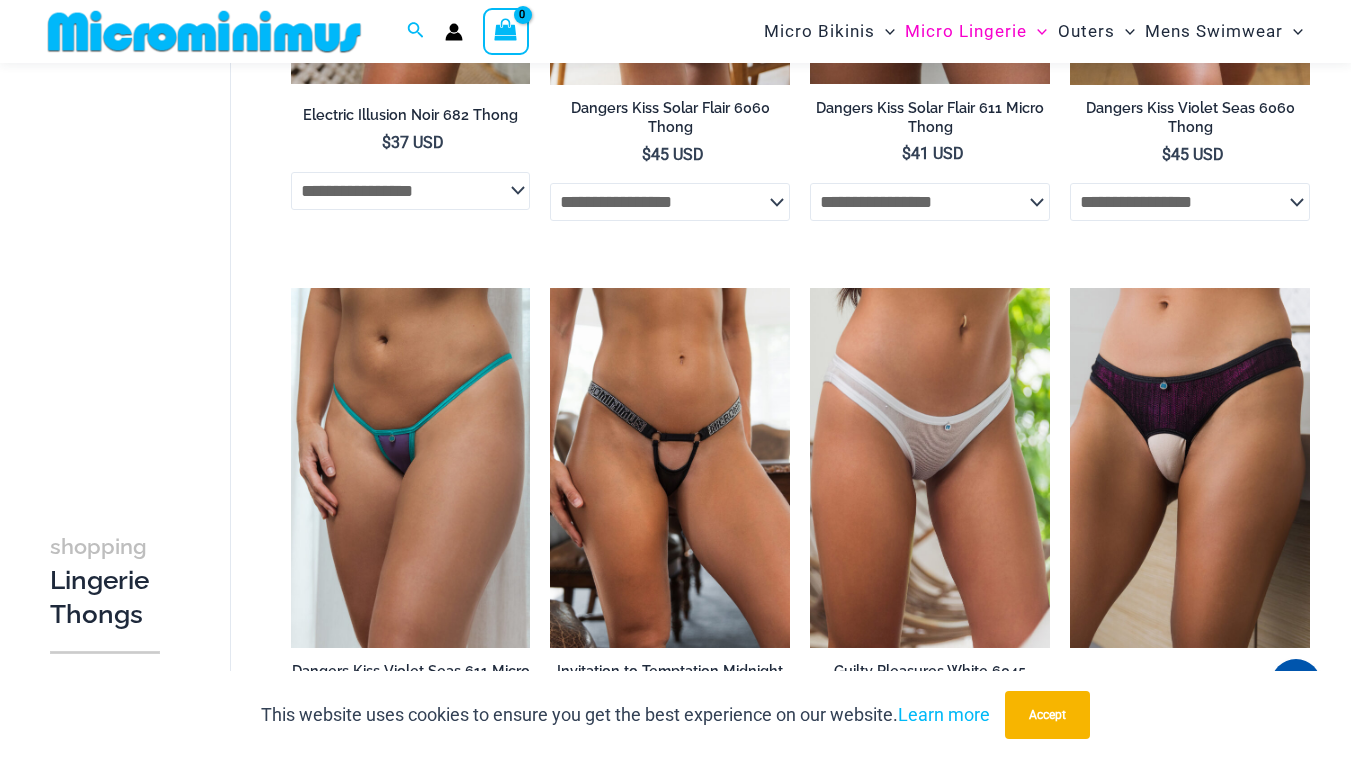 scroll, scrollTop: 1061, scrollLeft: 0, axis: vertical 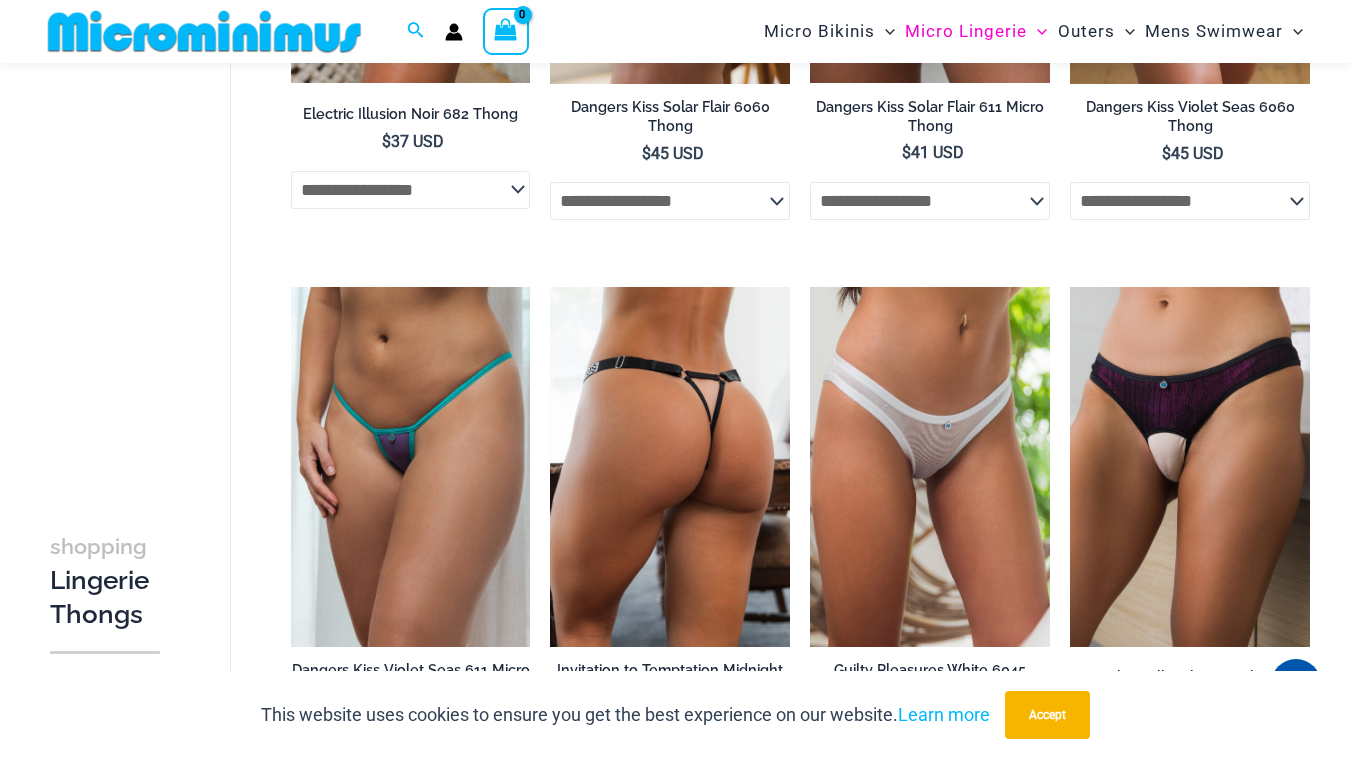 click at bounding box center [670, 467] 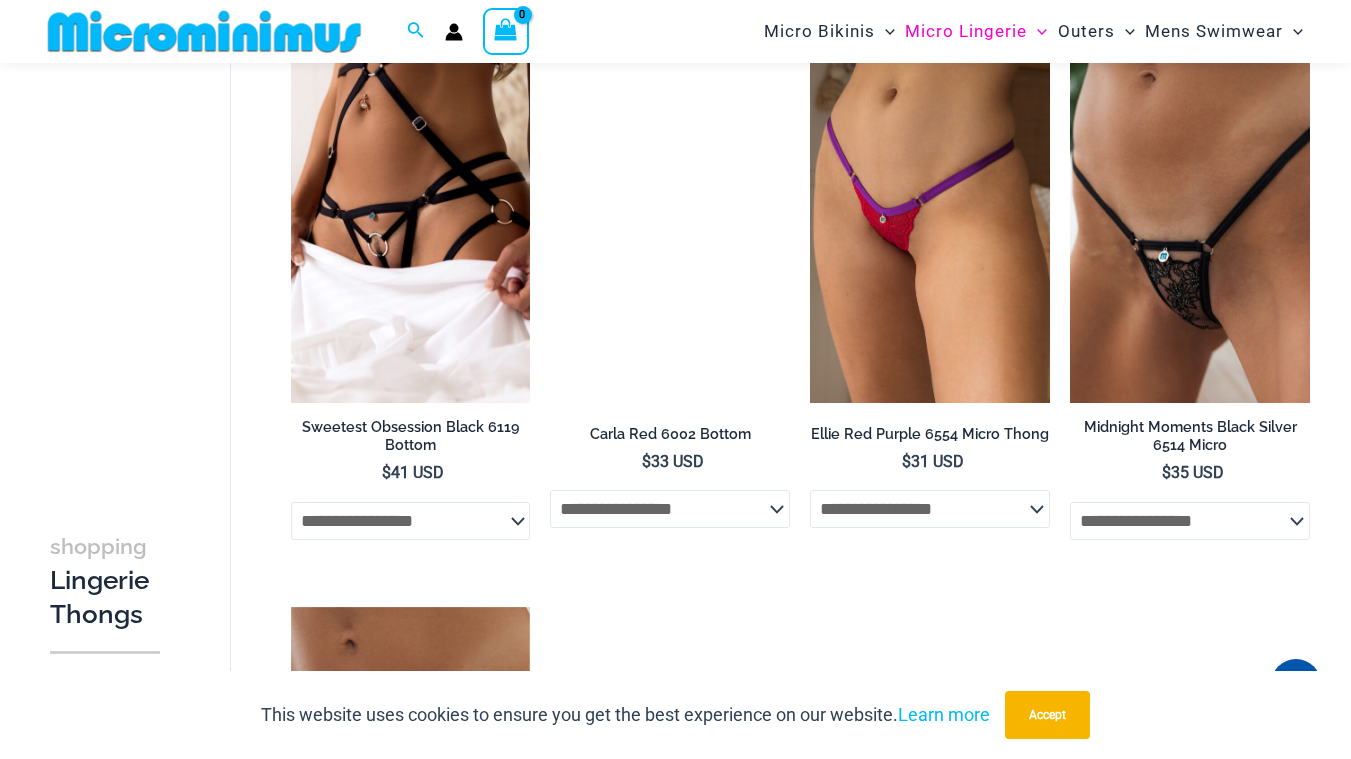 scroll, scrollTop: 2436, scrollLeft: 0, axis: vertical 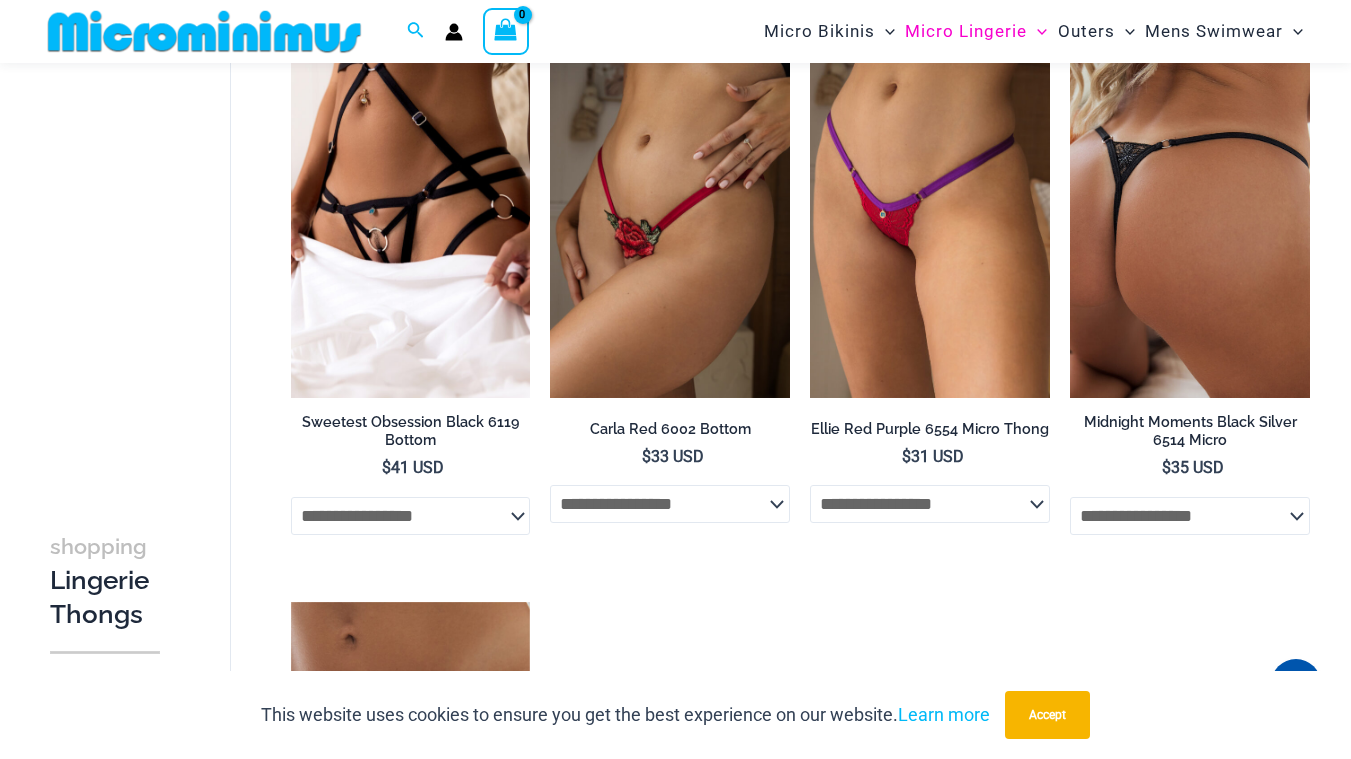 click at bounding box center [1190, 219] 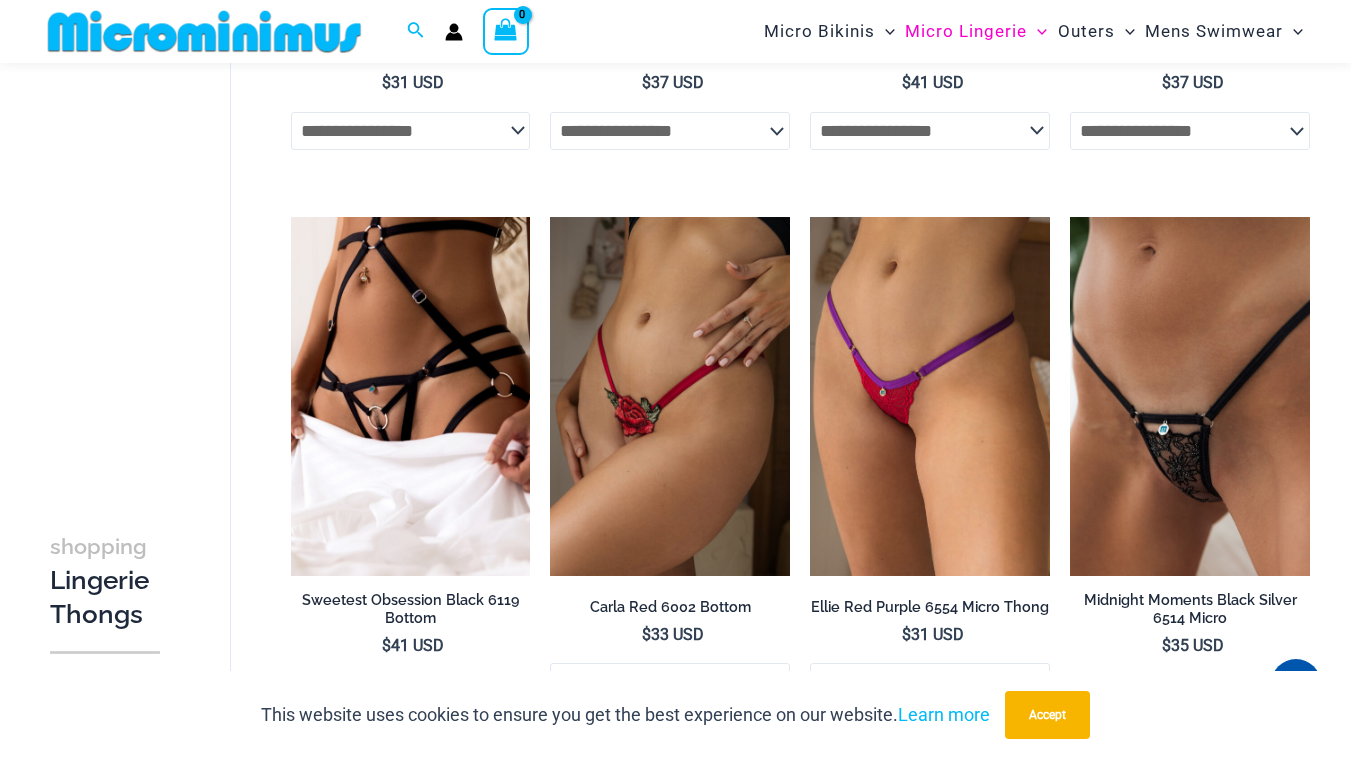 scroll, scrollTop: 2262, scrollLeft: 0, axis: vertical 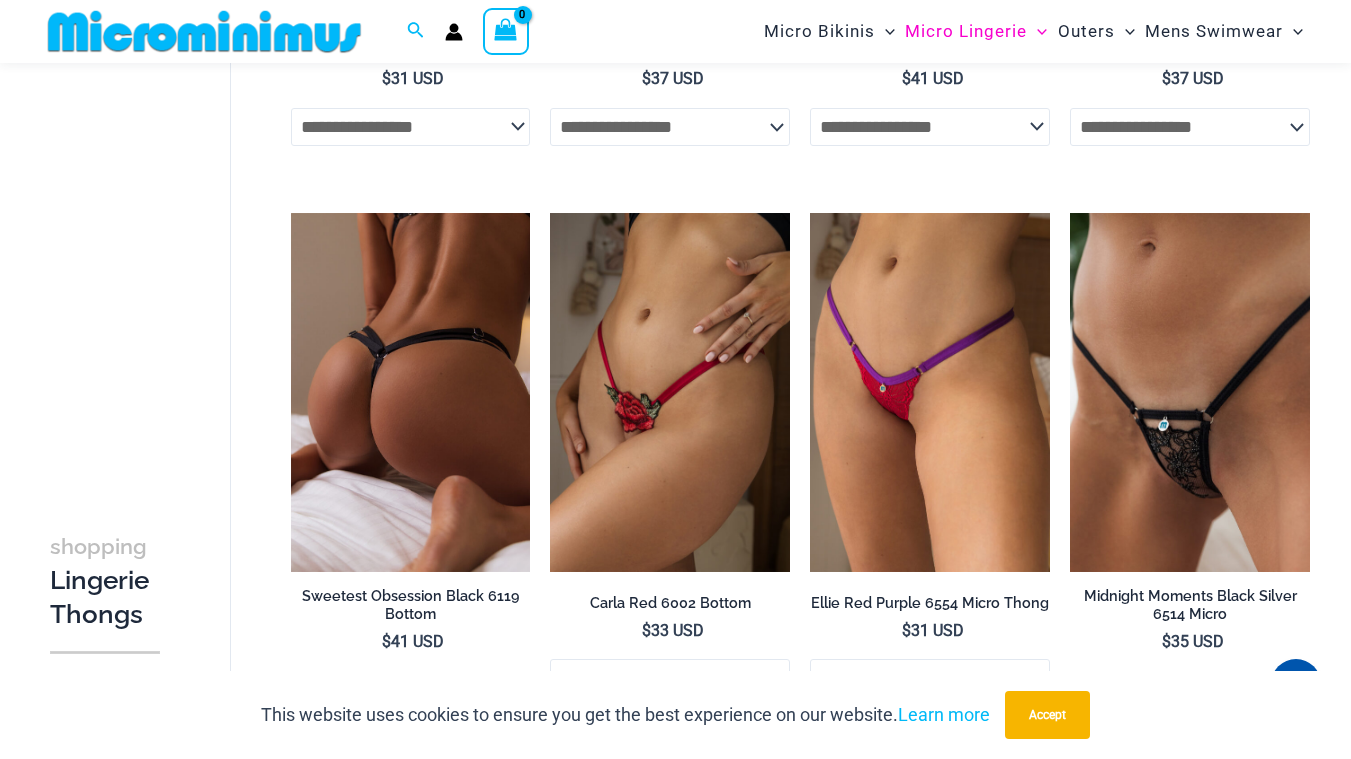 click at bounding box center (411, 393) 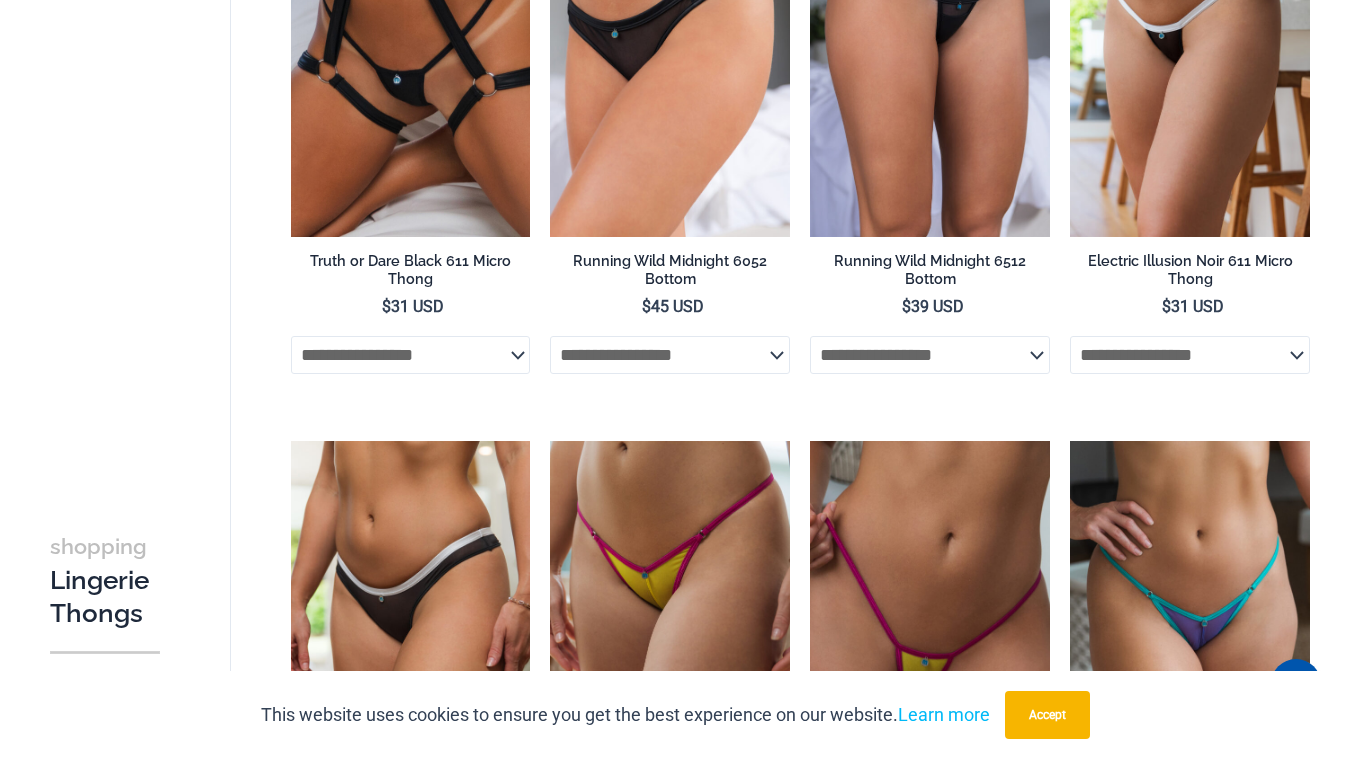 scroll, scrollTop: 0, scrollLeft: 0, axis: both 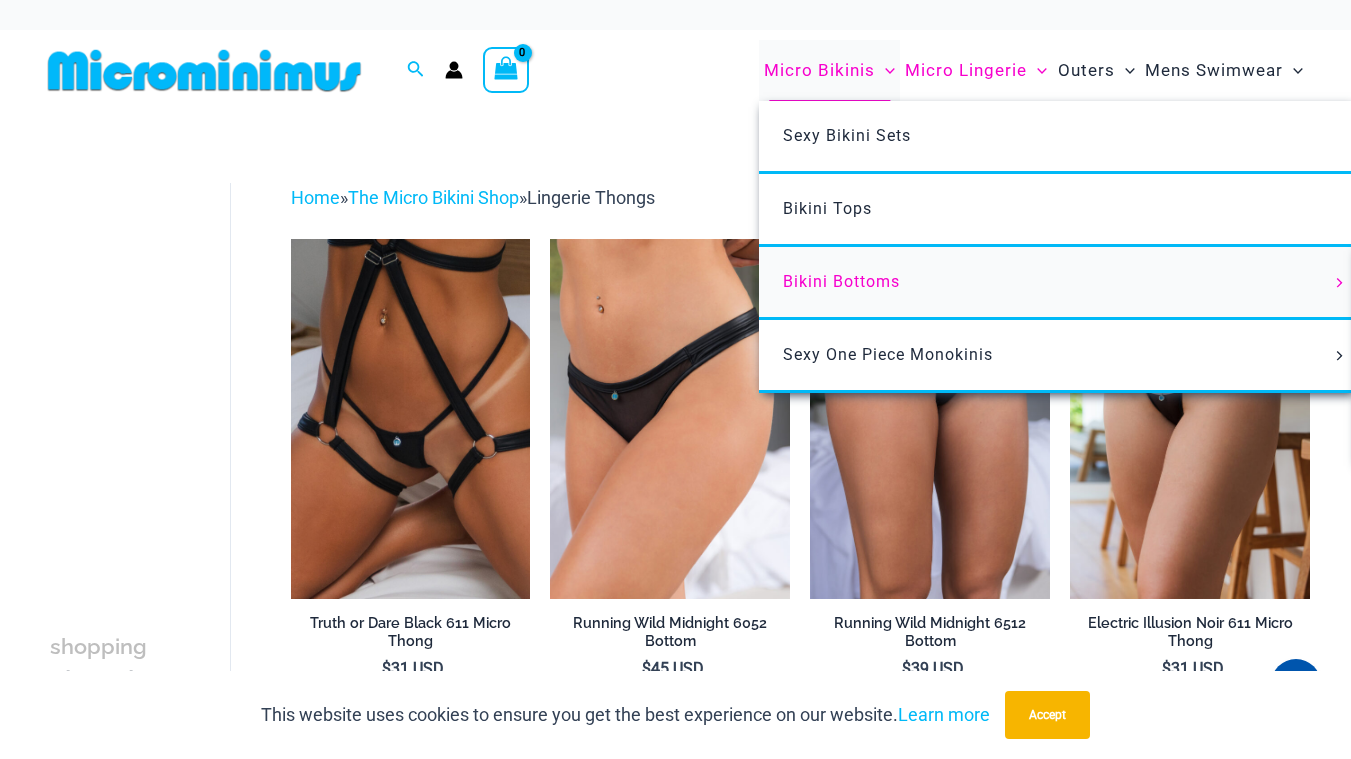 click on "Bikini Bottoms" at bounding box center (841, 281) 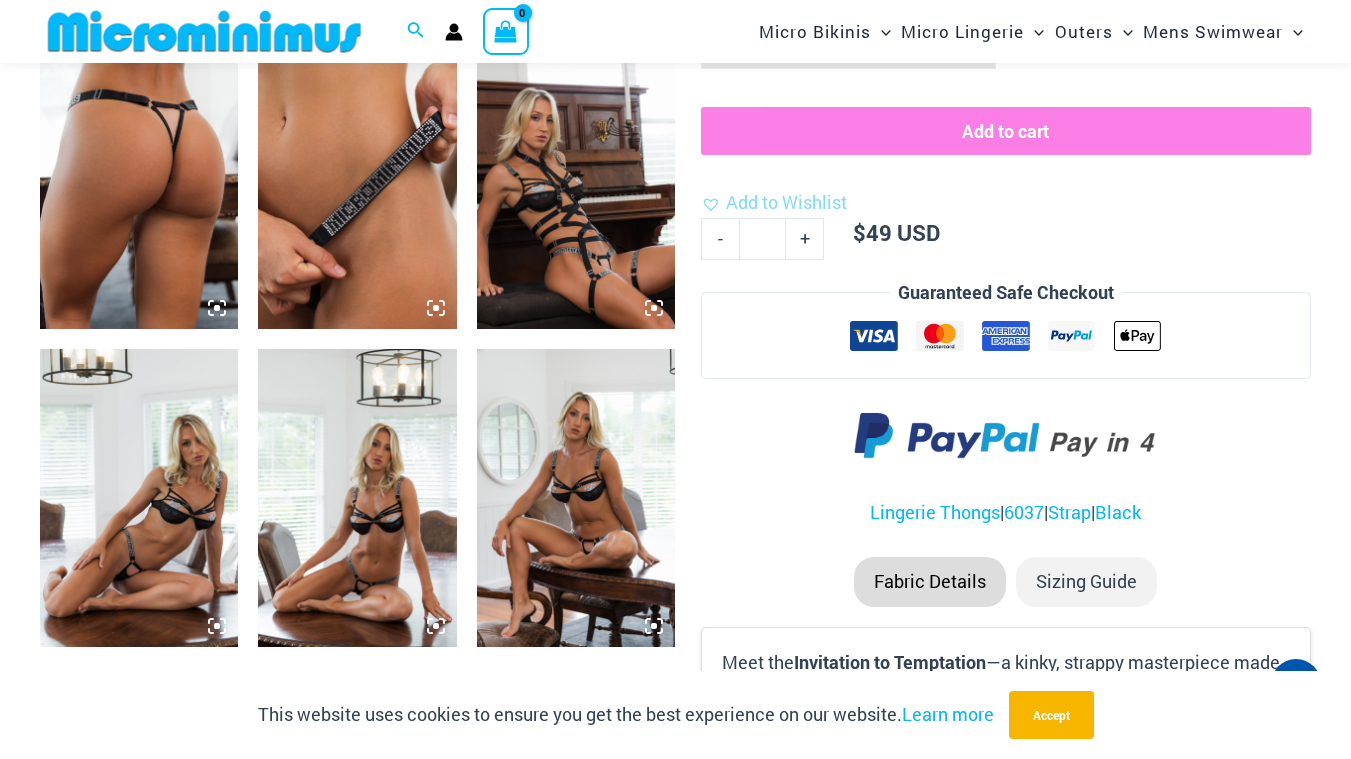 scroll, scrollTop: 1135, scrollLeft: 0, axis: vertical 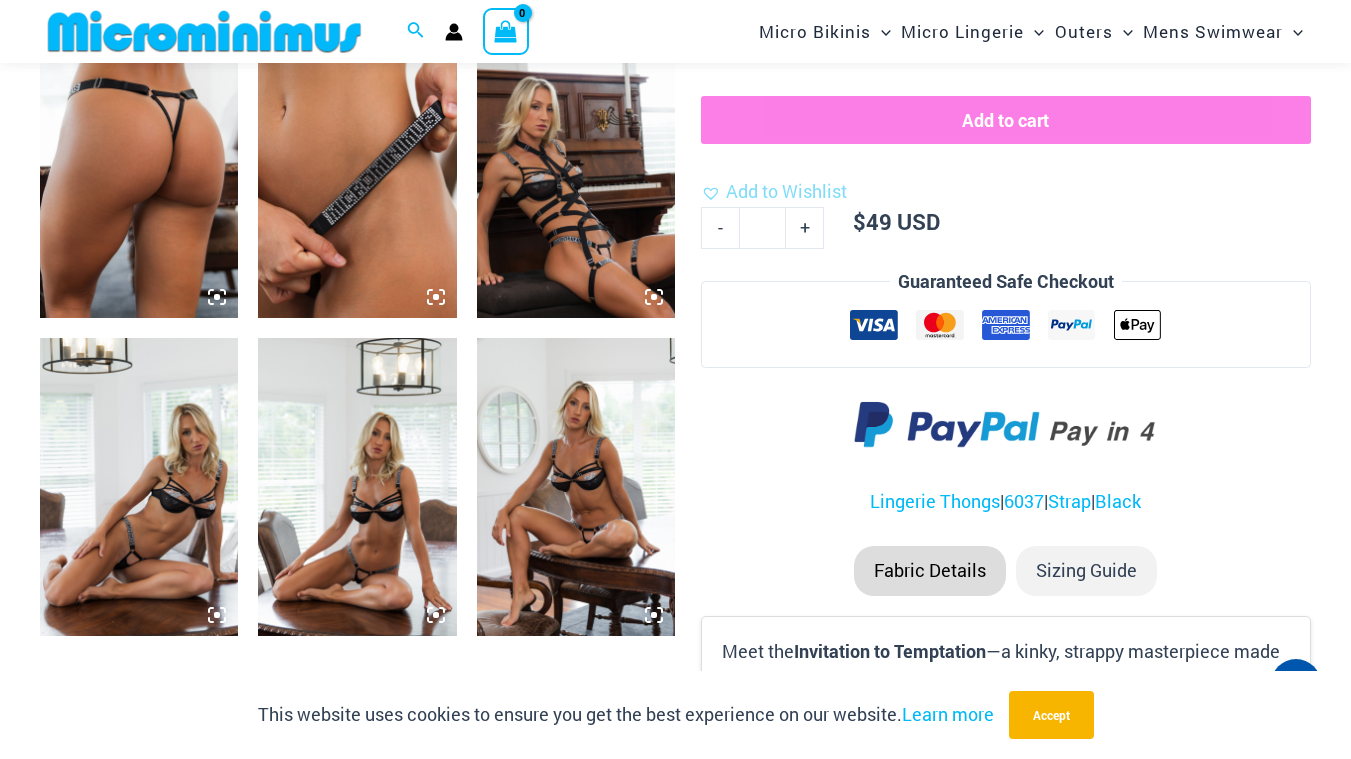 click at bounding box center (357, 487) 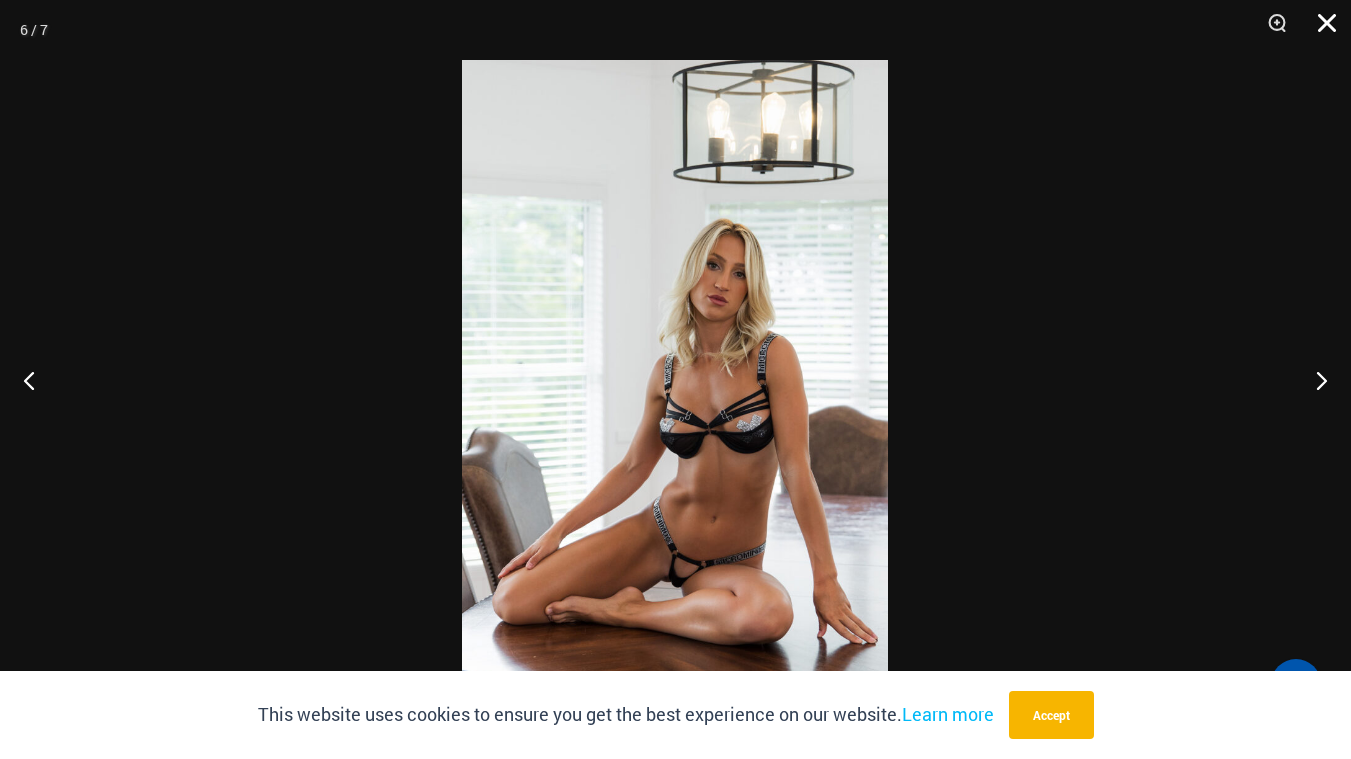 click at bounding box center (1320, 30) 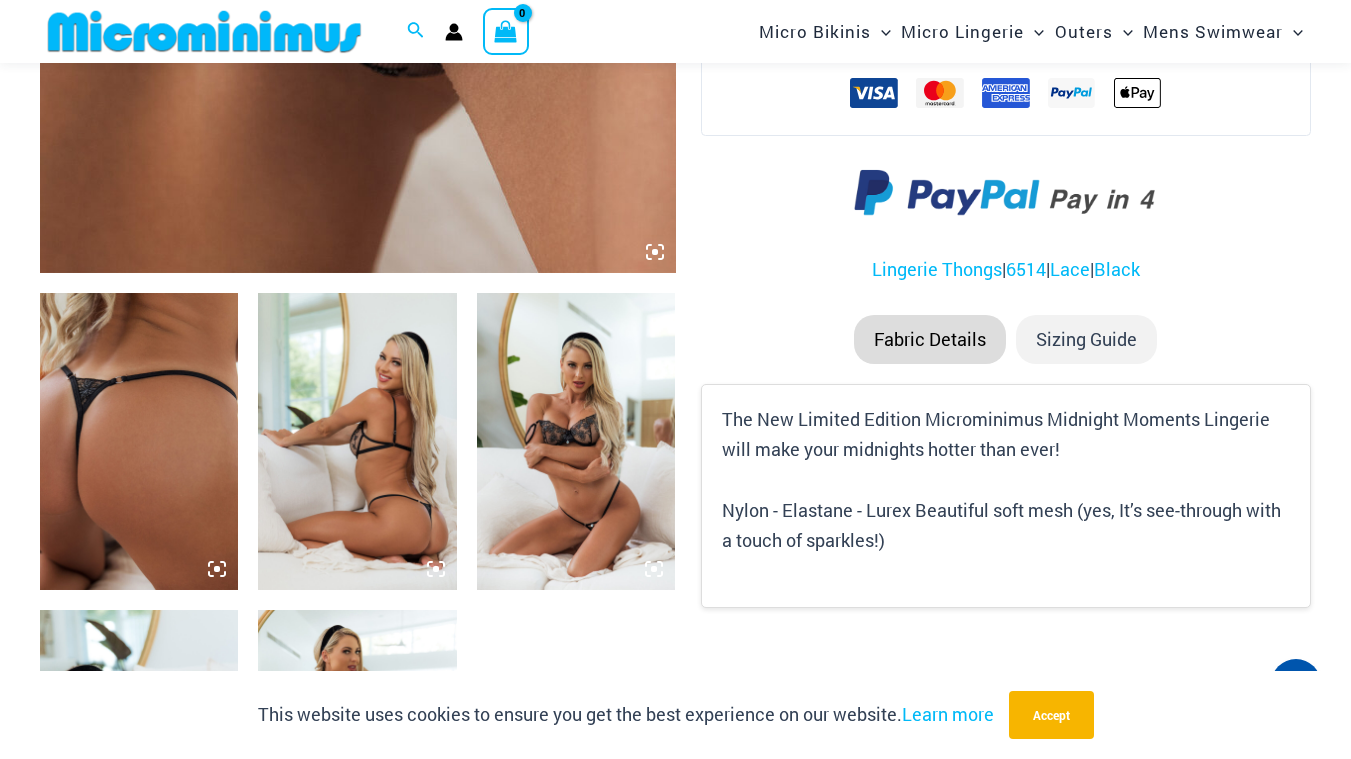 scroll, scrollTop: 856, scrollLeft: 0, axis: vertical 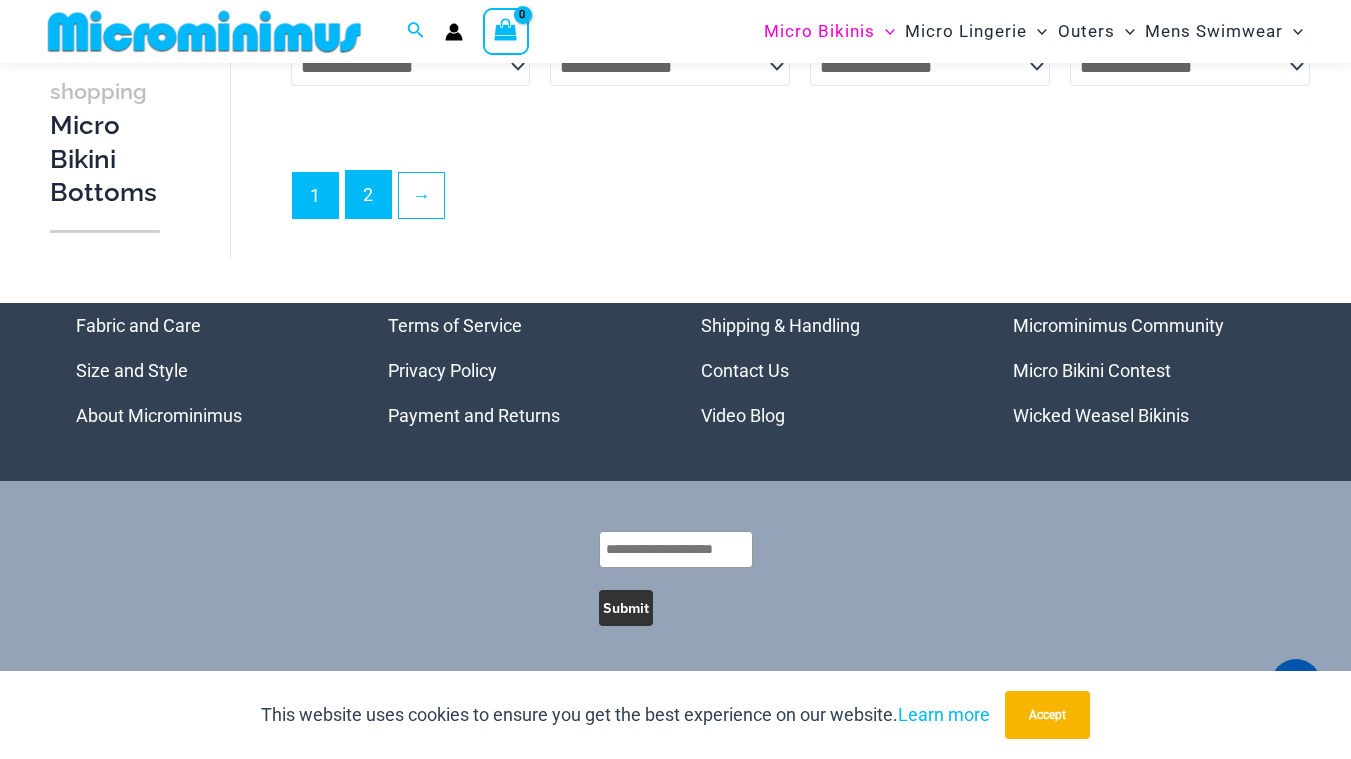 click on "2" at bounding box center (368, 194) 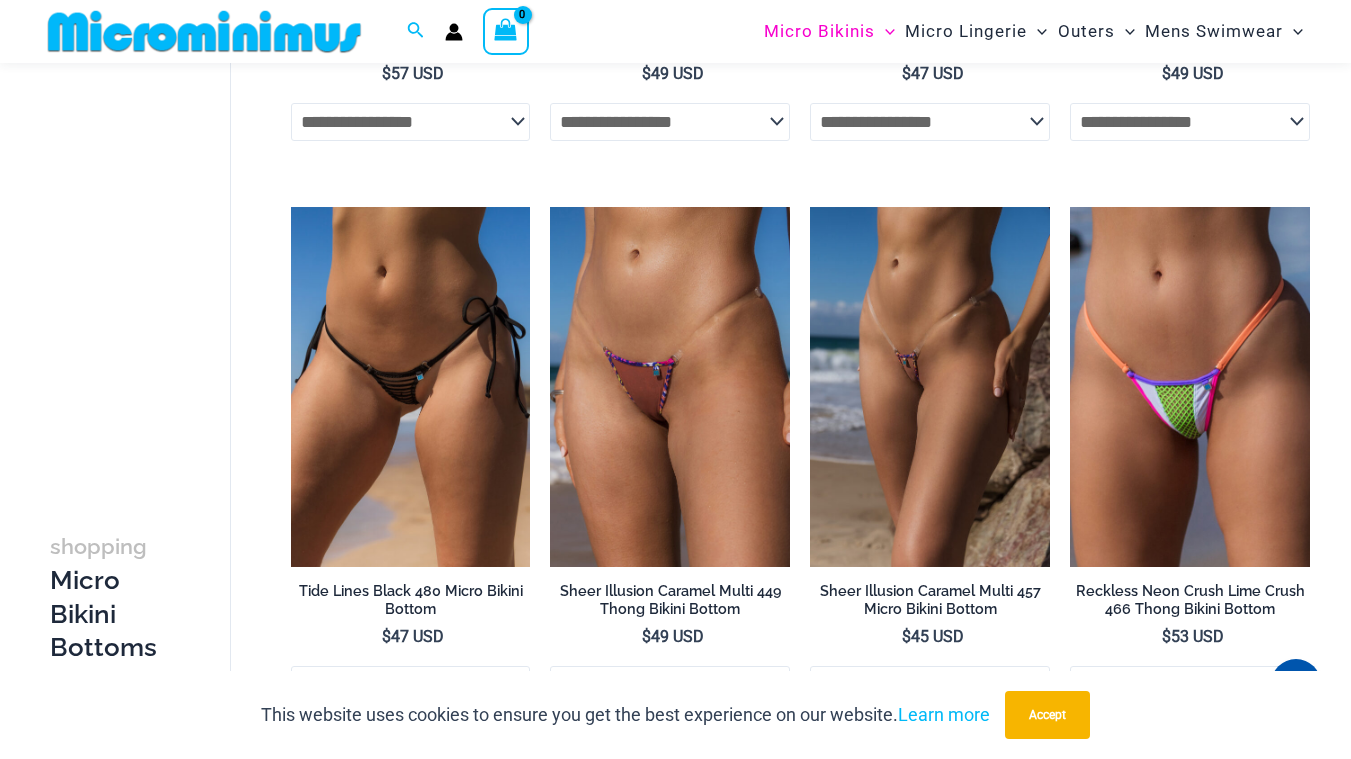 scroll, scrollTop: 3393, scrollLeft: 0, axis: vertical 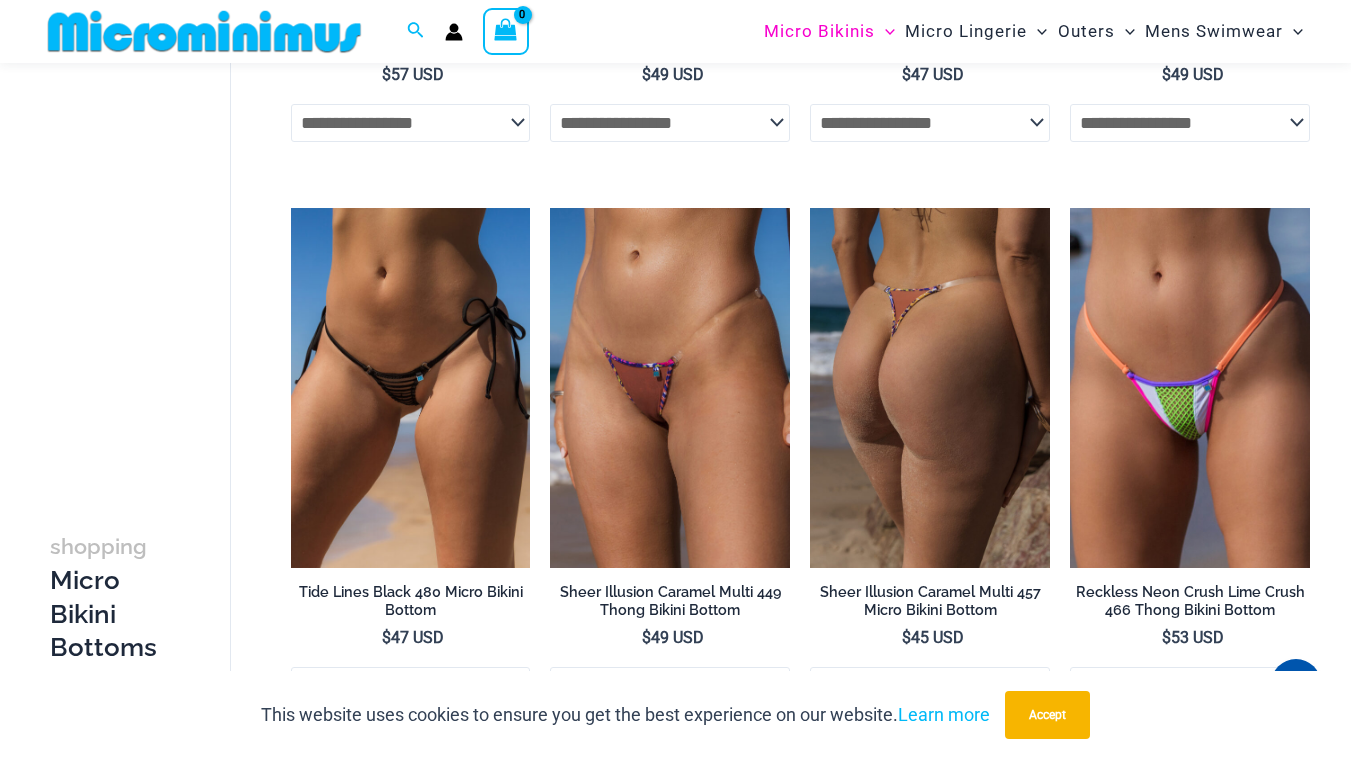 click at bounding box center [930, 388] 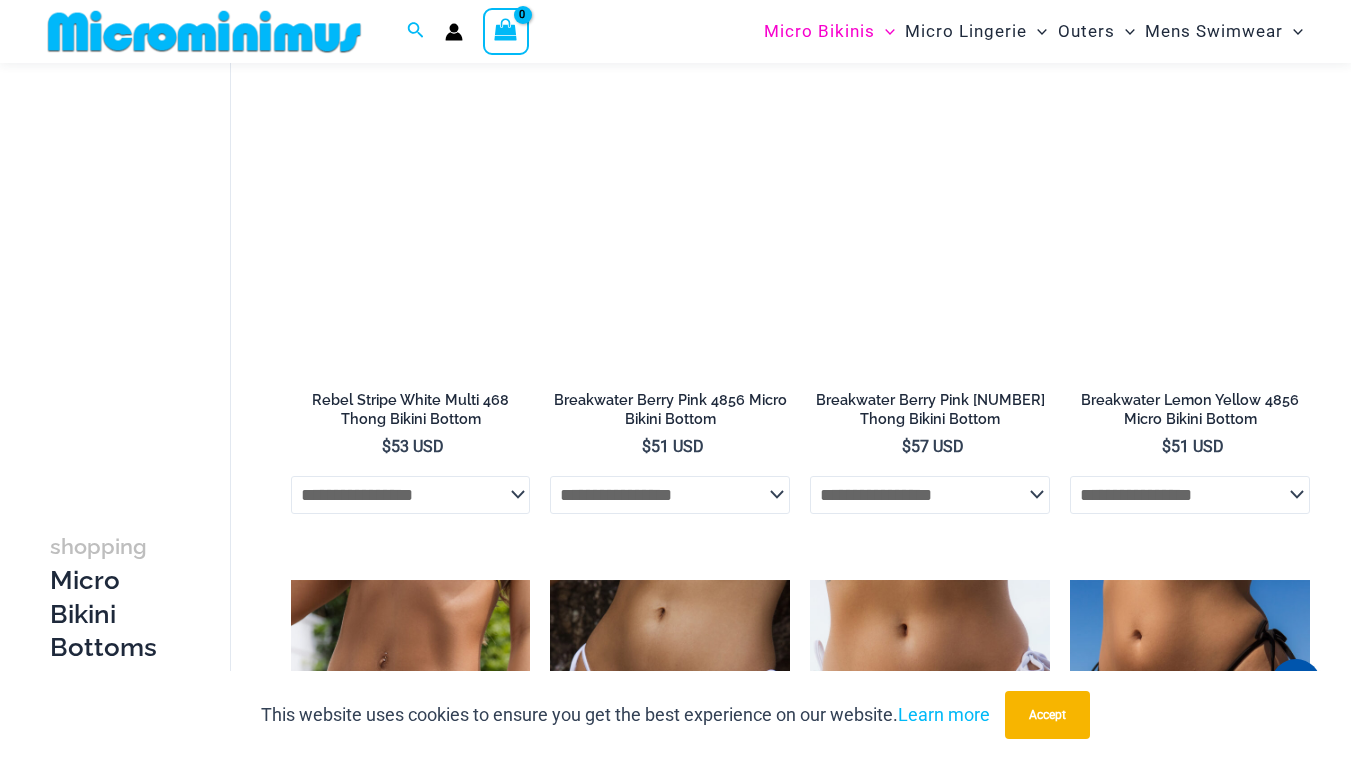 scroll, scrollTop: 2331, scrollLeft: 0, axis: vertical 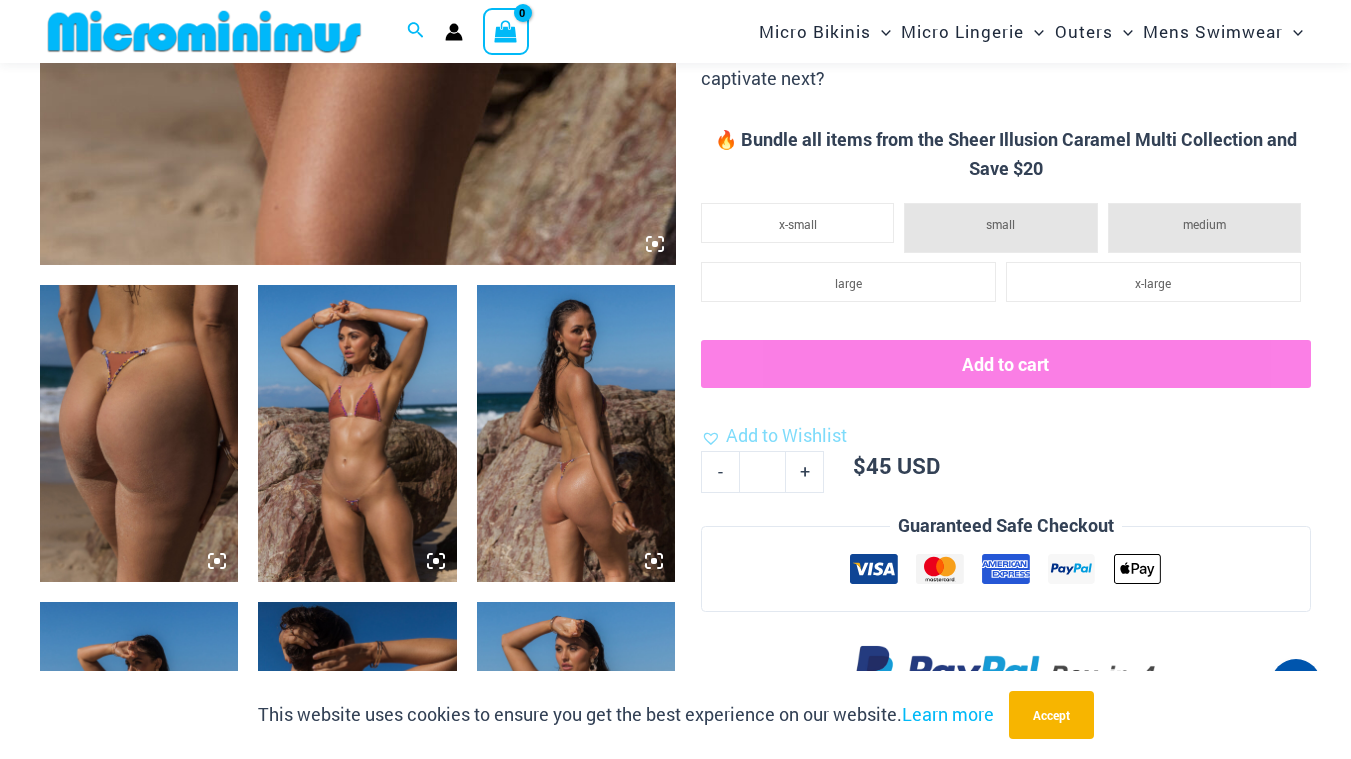 click at bounding box center [357, 434] 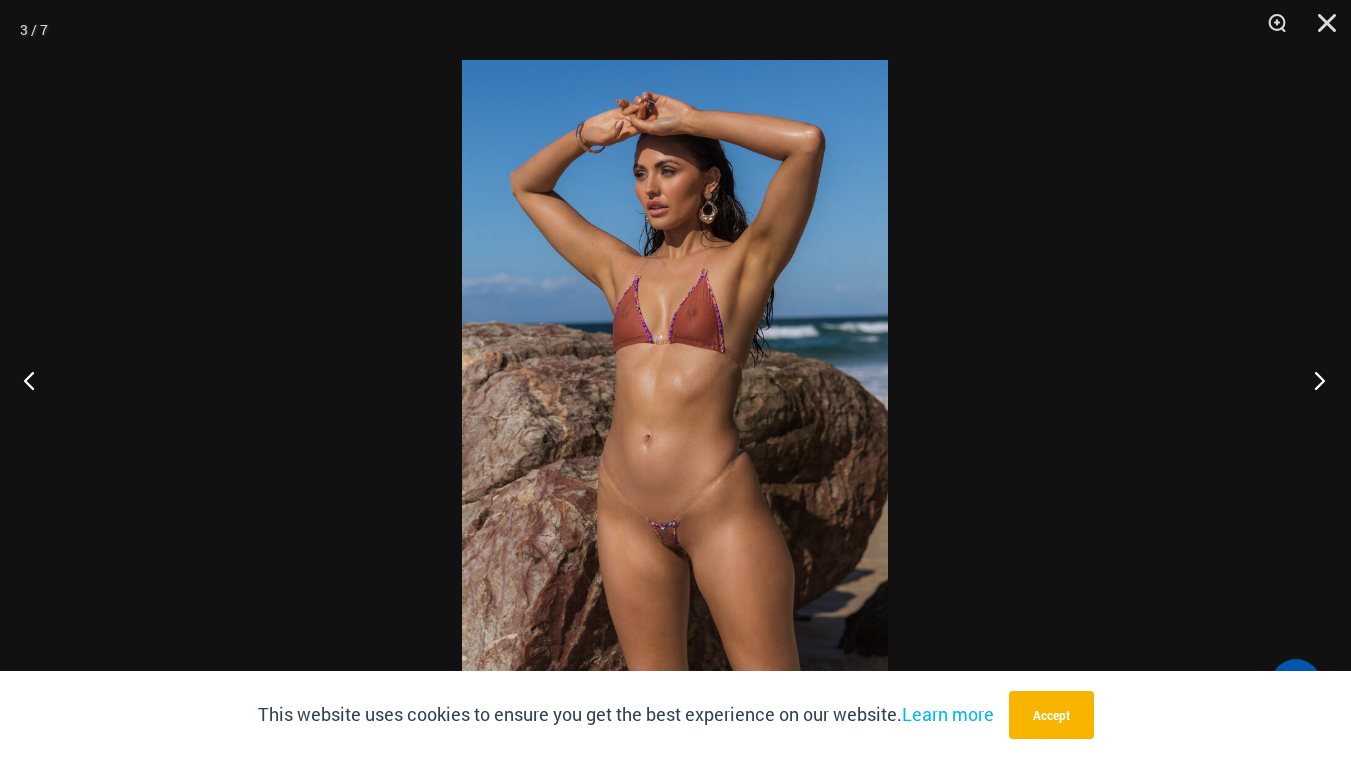 click at bounding box center (1313, 380) 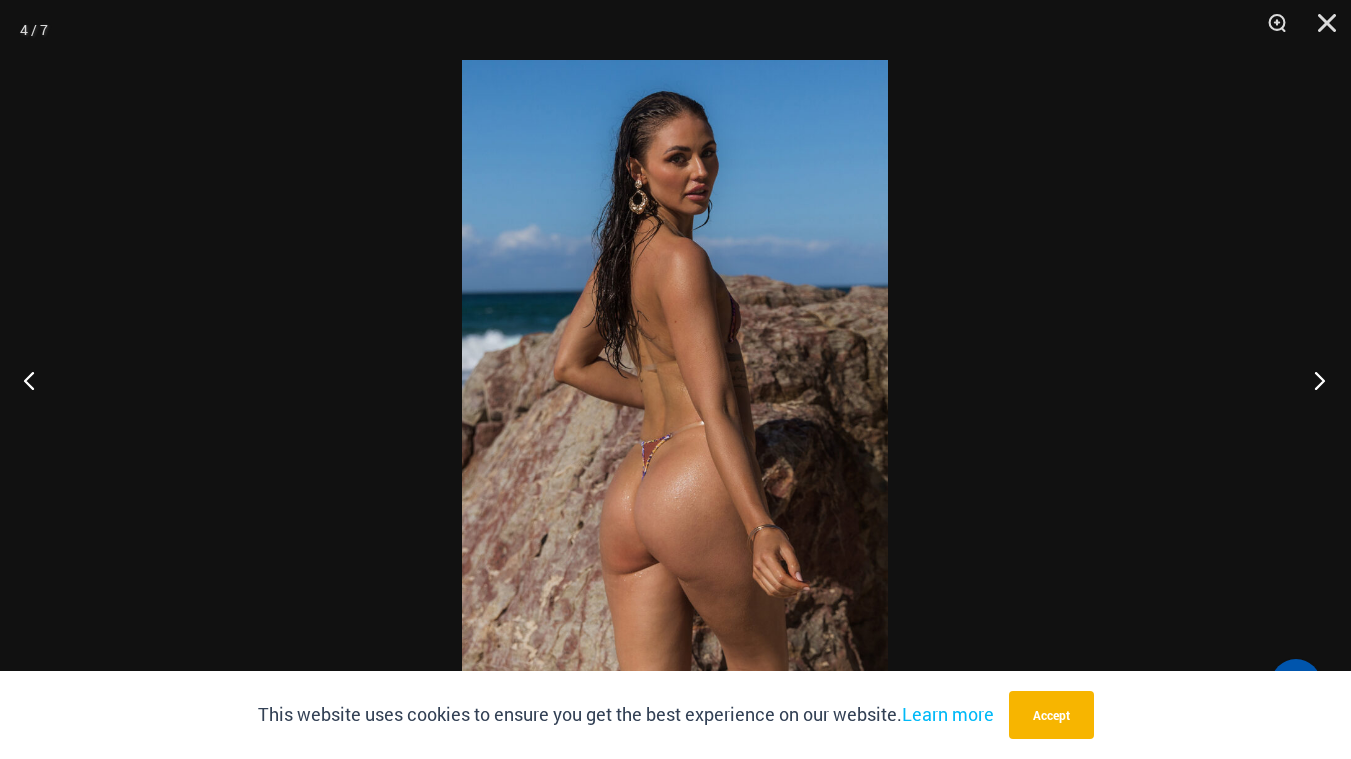 click at bounding box center [1313, 380] 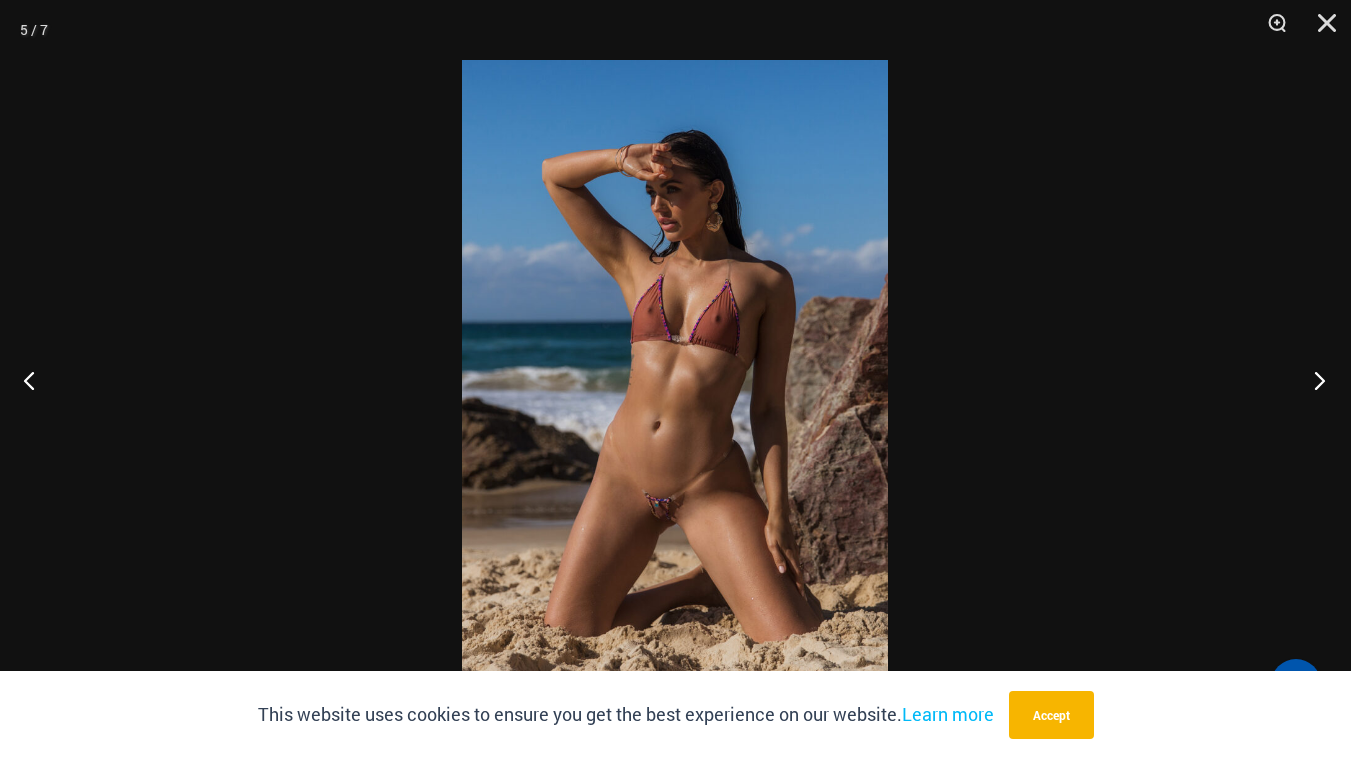 click at bounding box center [1313, 380] 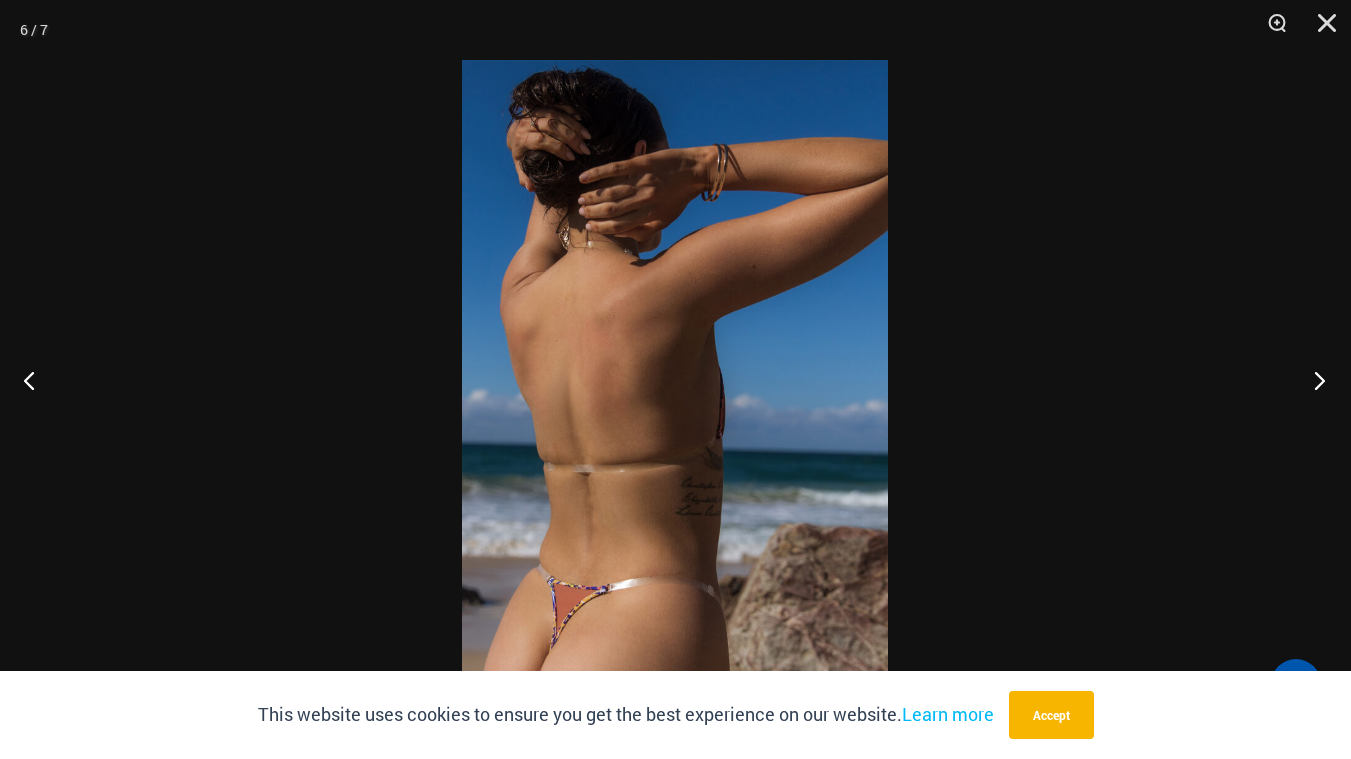 click at bounding box center [1313, 380] 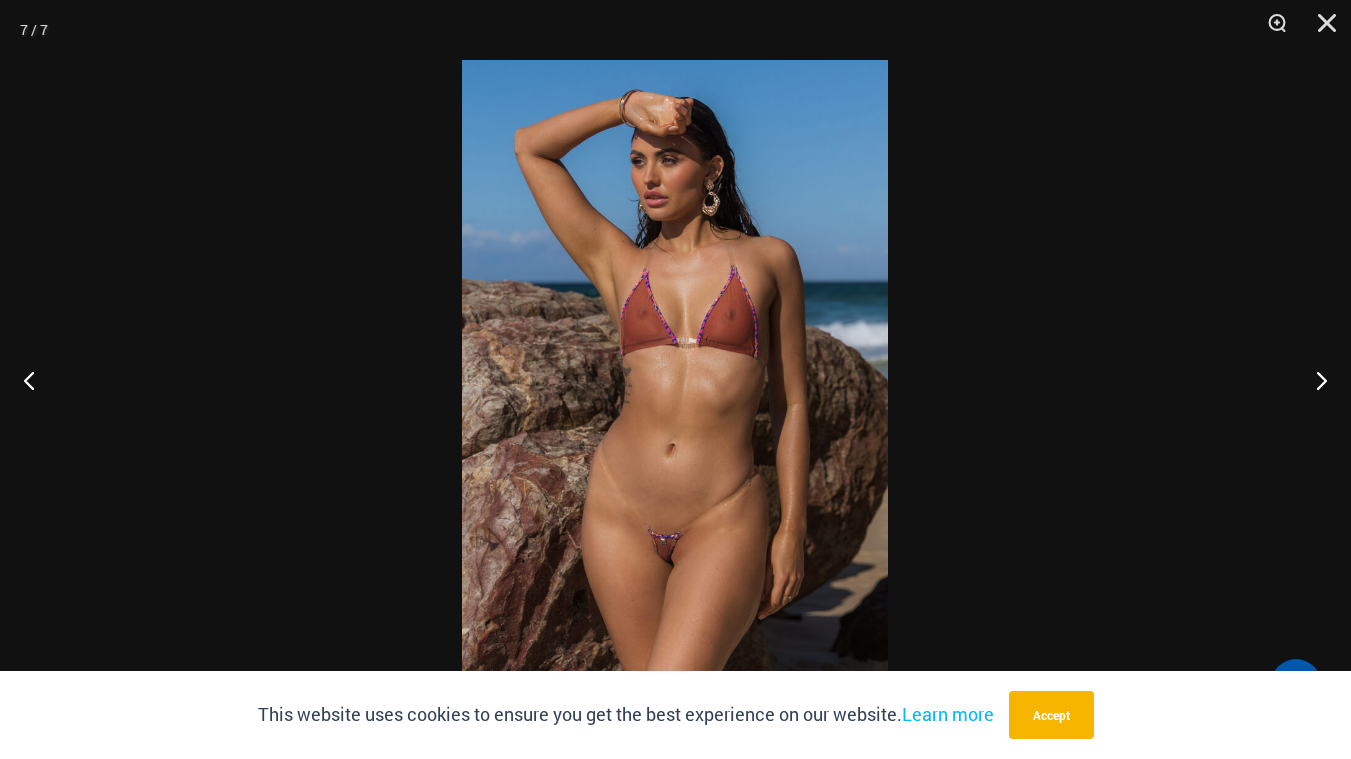 click at bounding box center [675, 379] 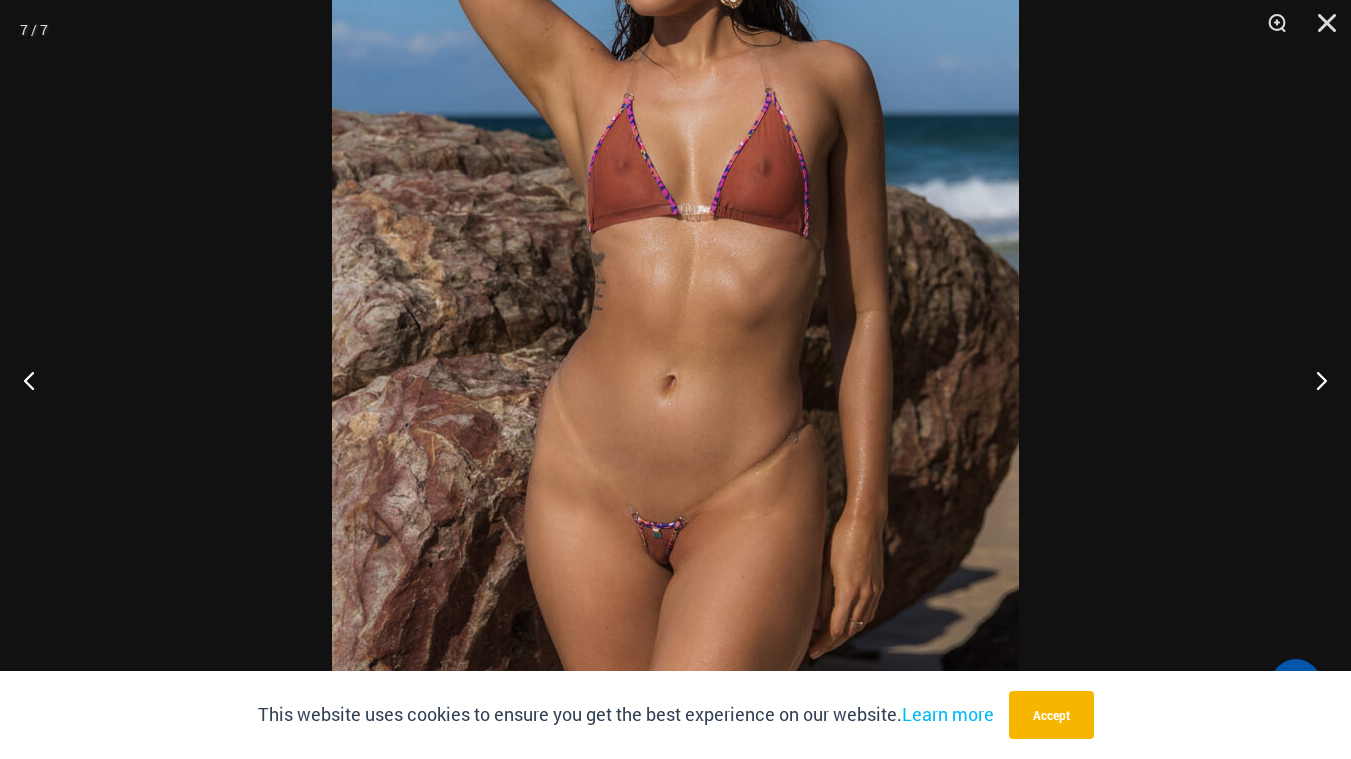 click at bounding box center [675, 272] 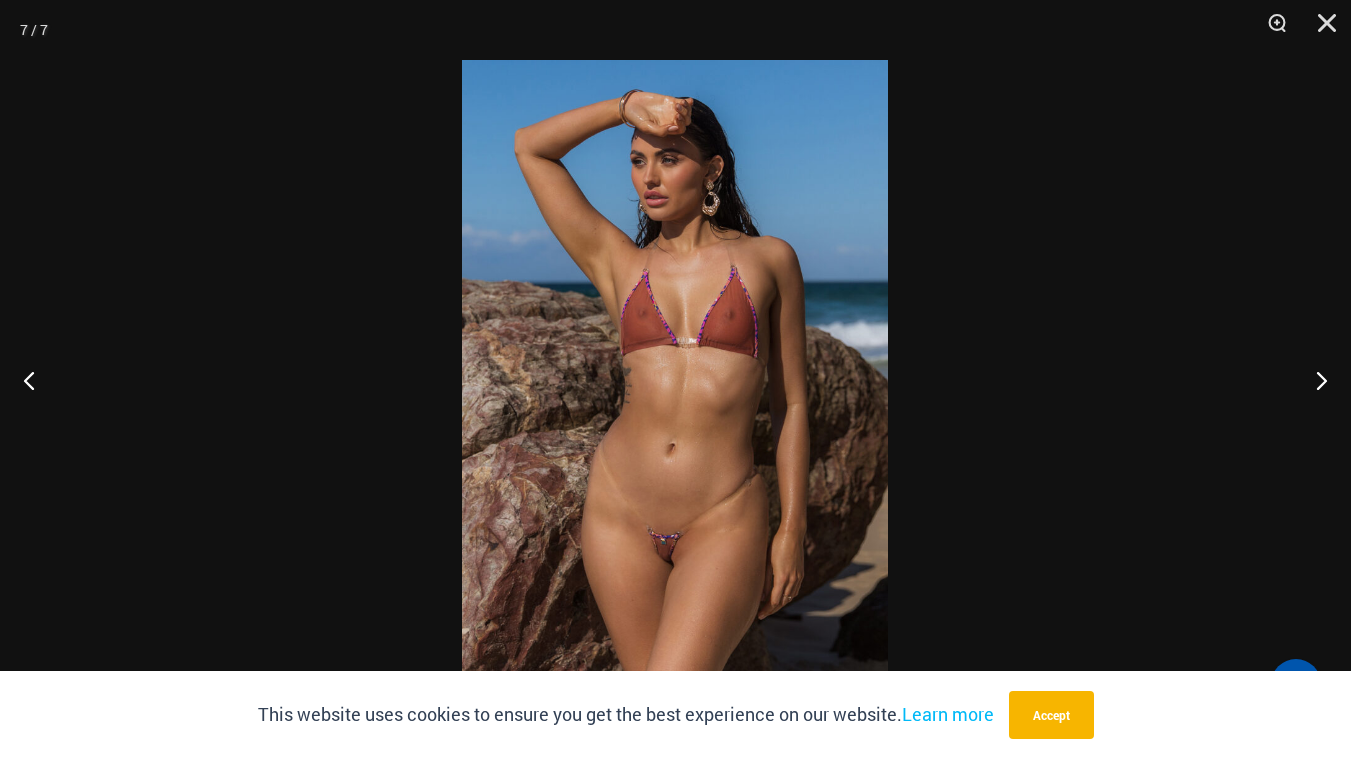 click at bounding box center (675, 379) 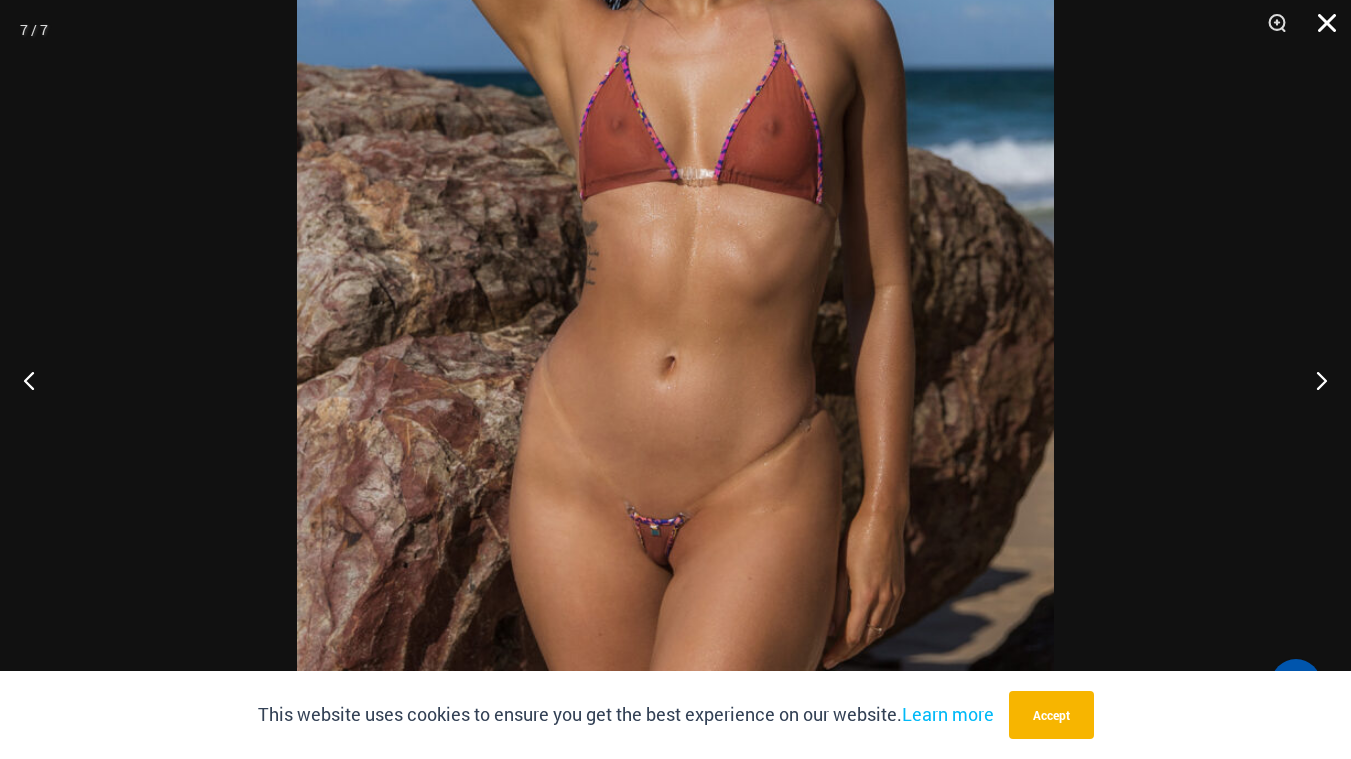 click at bounding box center (1320, 30) 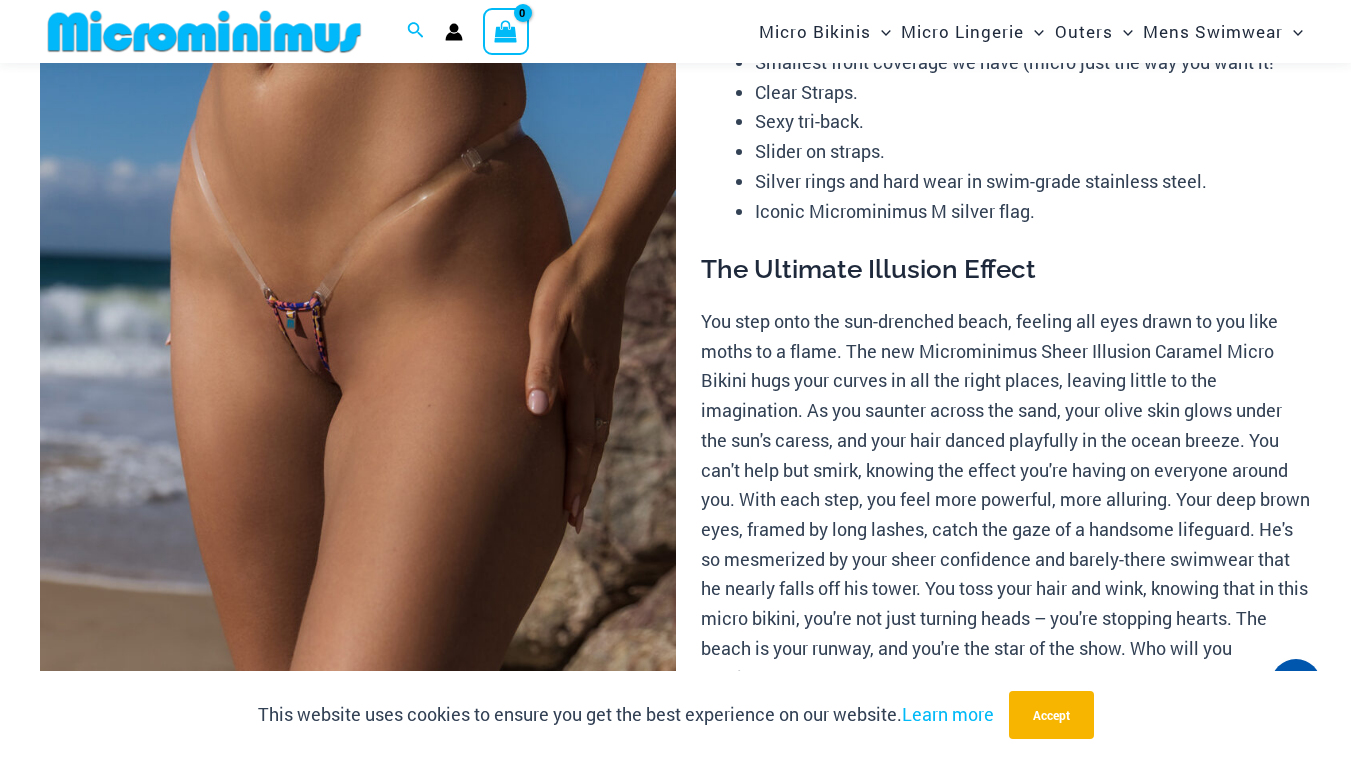 scroll, scrollTop: 0, scrollLeft: 0, axis: both 